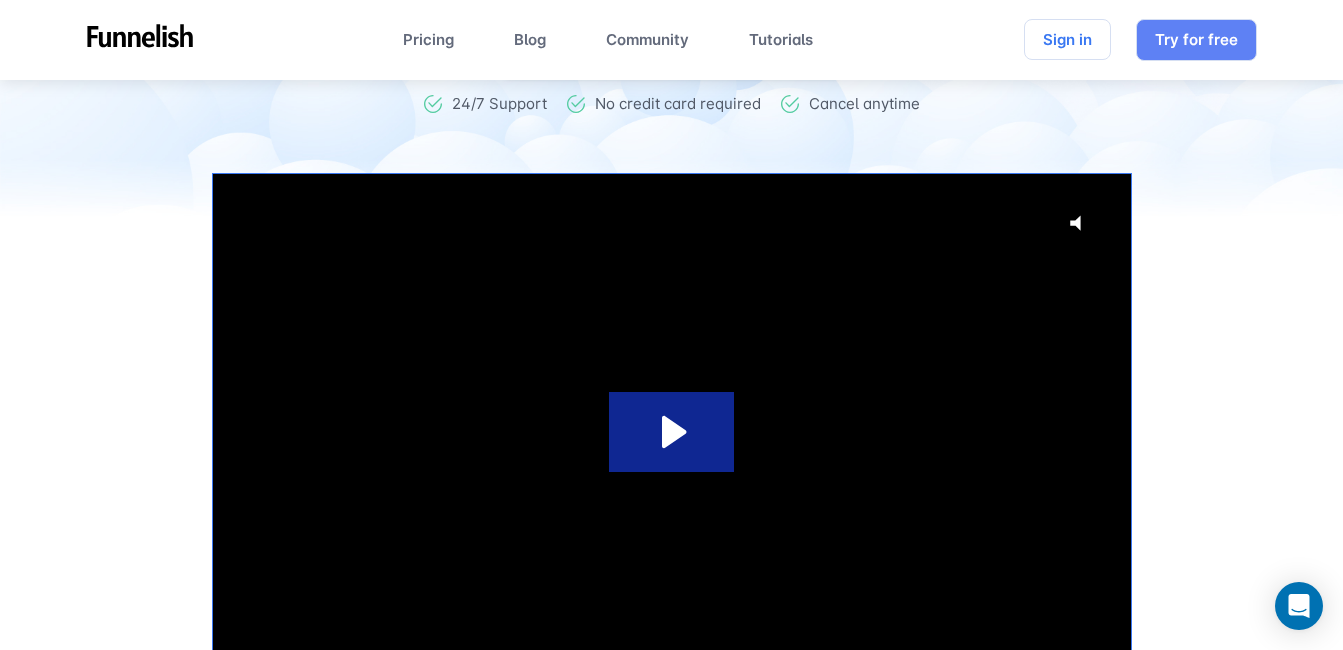 scroll, scrollTop: 0, scrollLeft: 0, axis: both 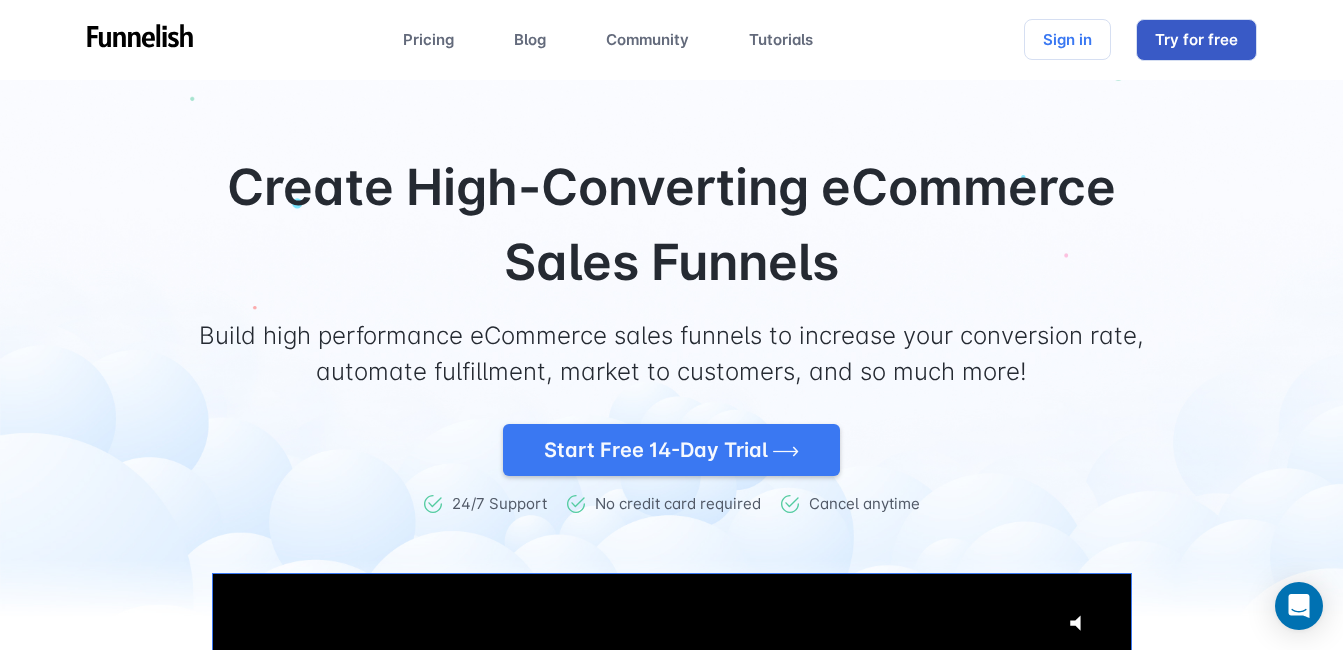 click on "Try for free" at bounding box center (1196, 40) 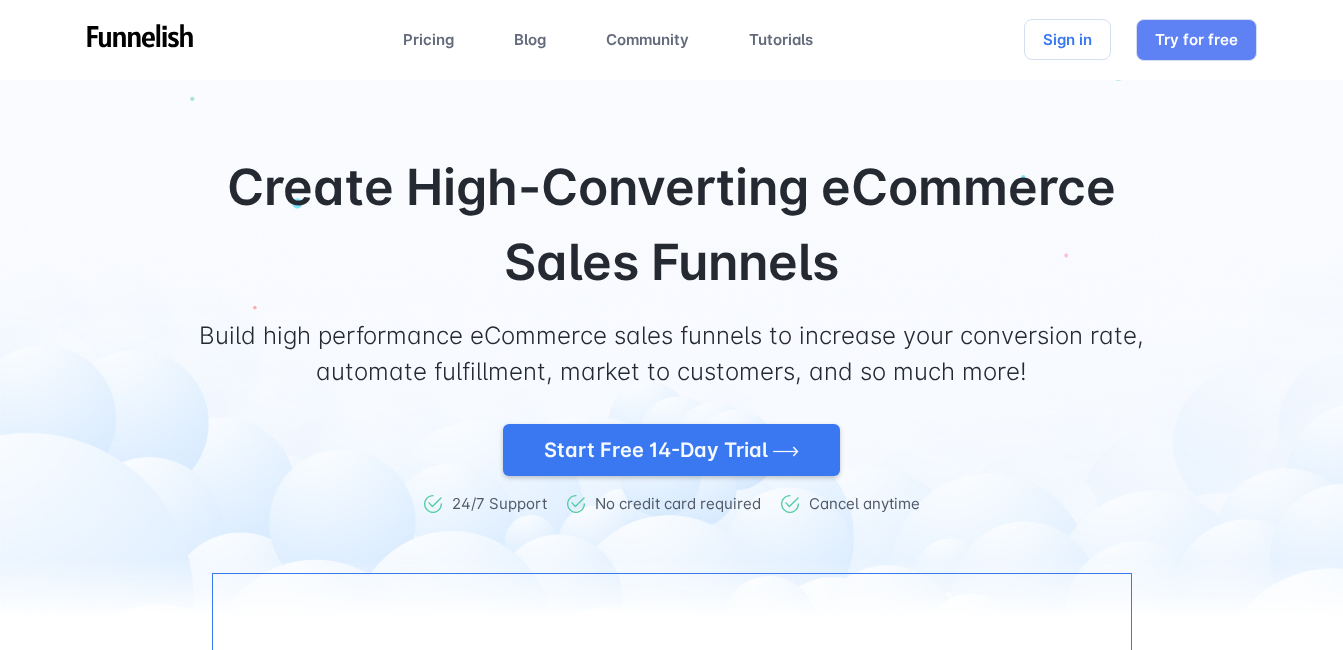 scroll, scrollTop: 0, scrollLeft: 0, axis: both 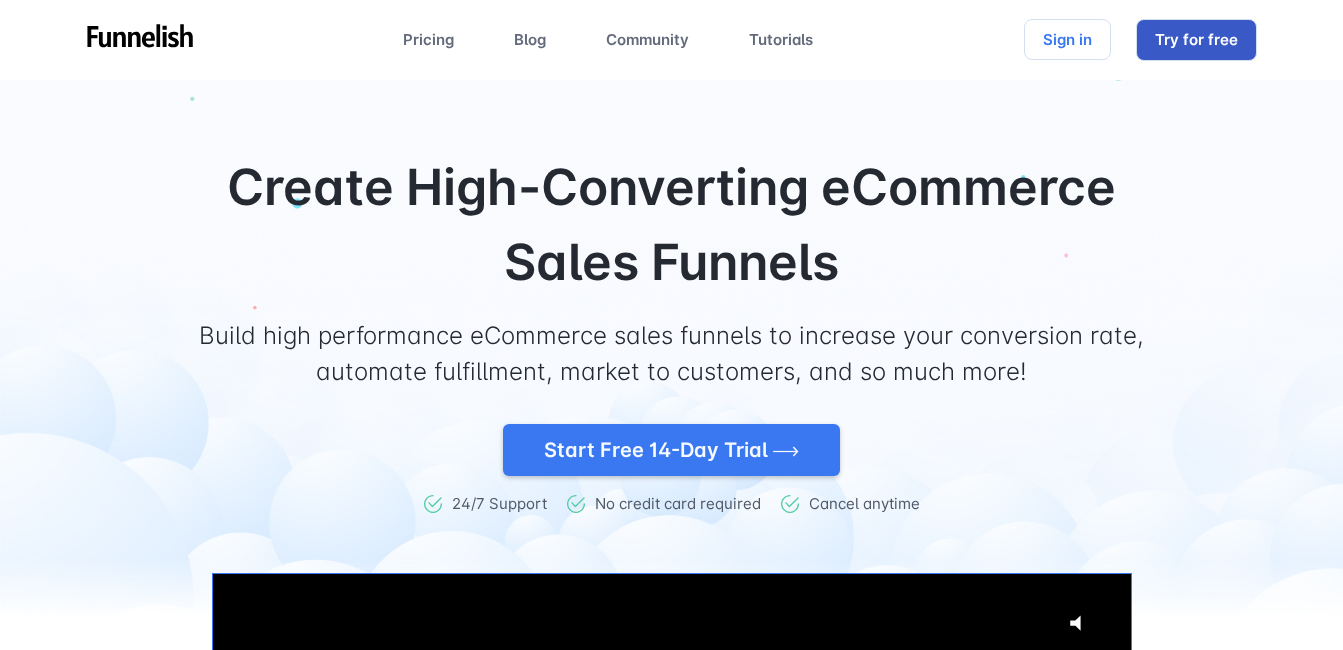 click on "Try for free" at bounding box center (1196, 40) 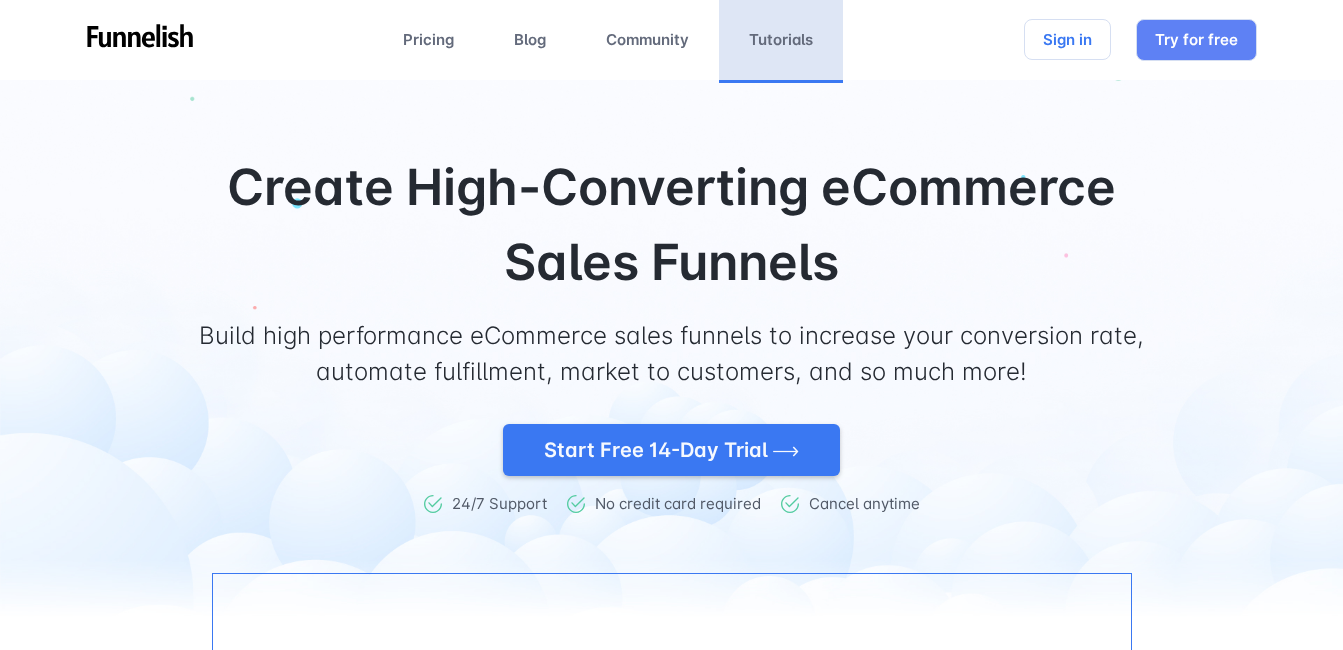 scroll, scrollTop: 0, scrollLeft: 0, axis: both 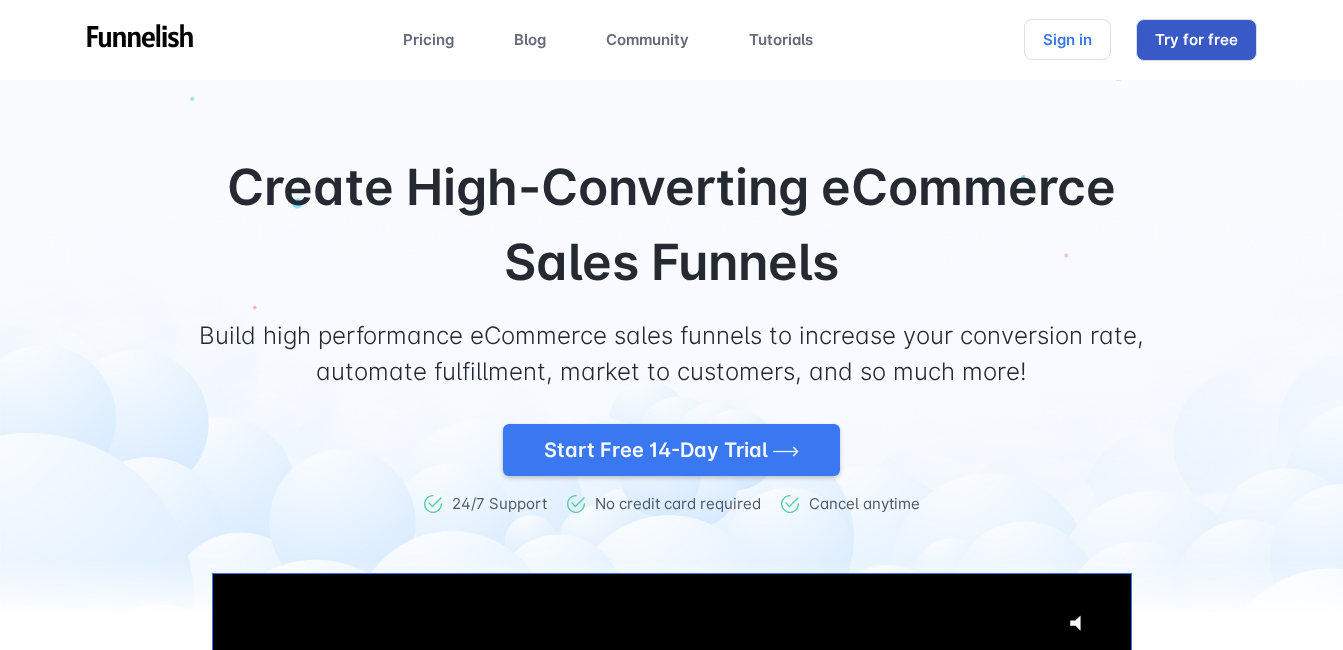 click on "Try for free" at bounding box center (1196, 40) 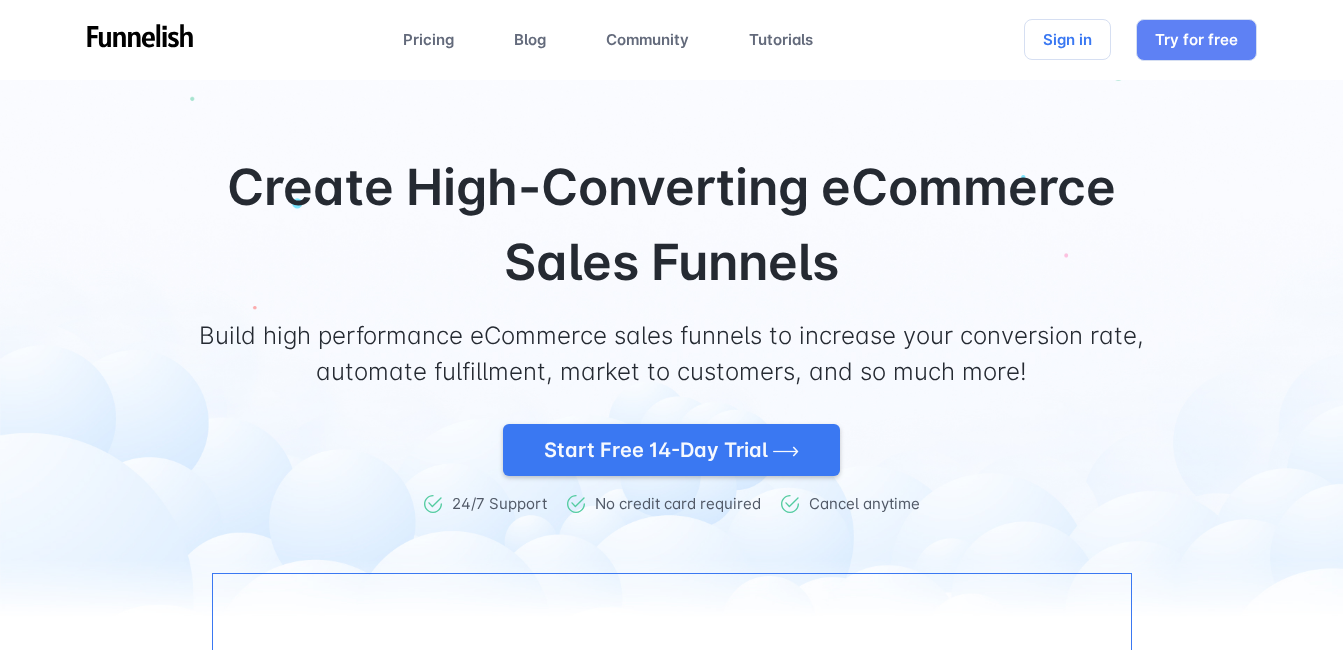 scroll, scrollTop: 0, scrollLeft: 0, axis: both 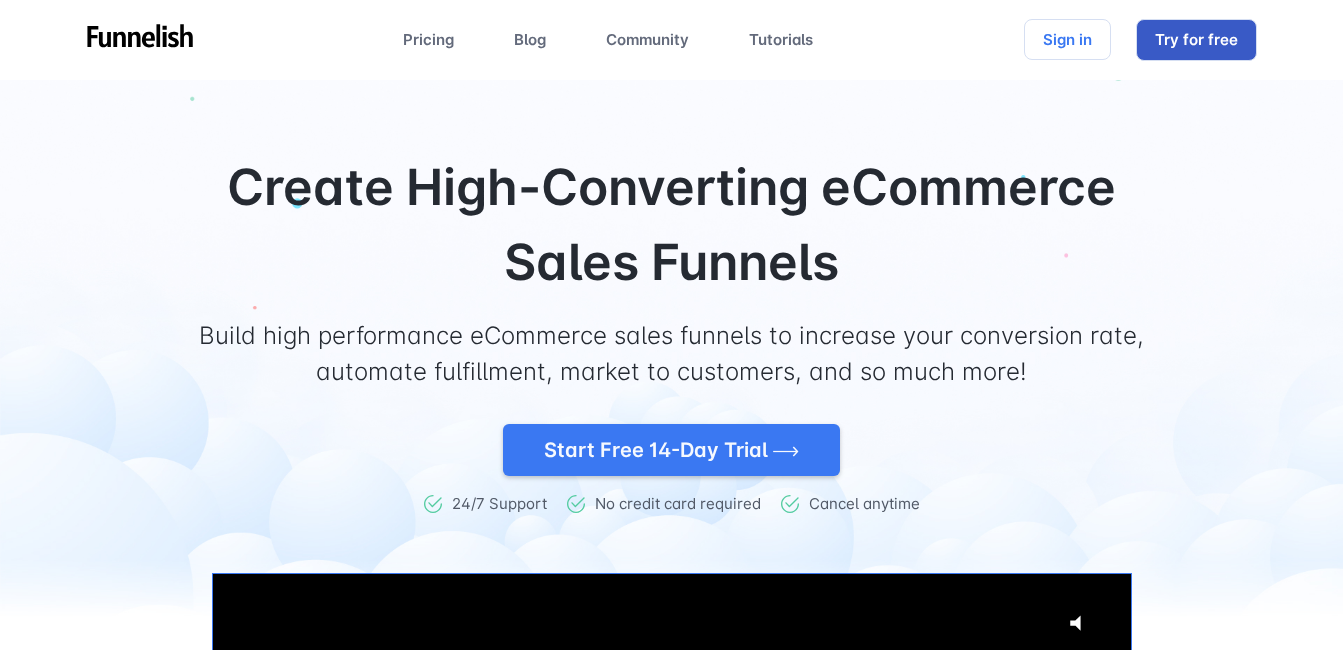 click on "Try for free" at bounding box center [1196, 40] 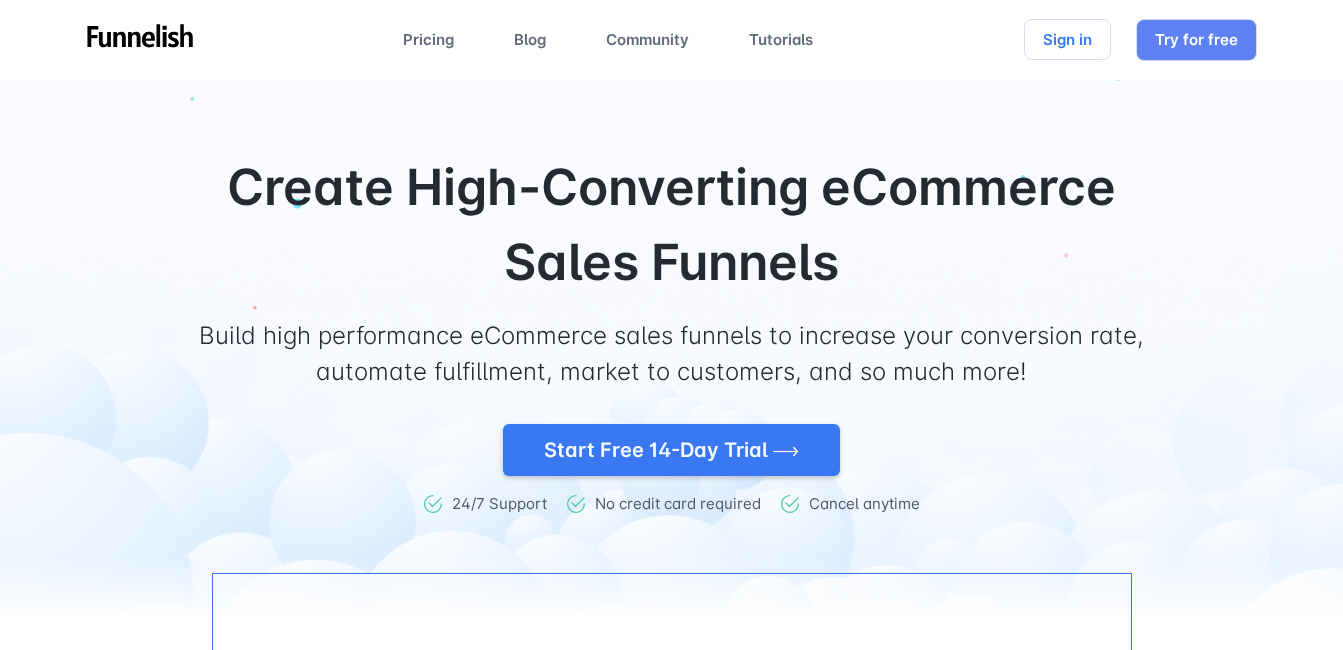 scroll, scrollTop: 0, scrollLeft: 0, axis: both 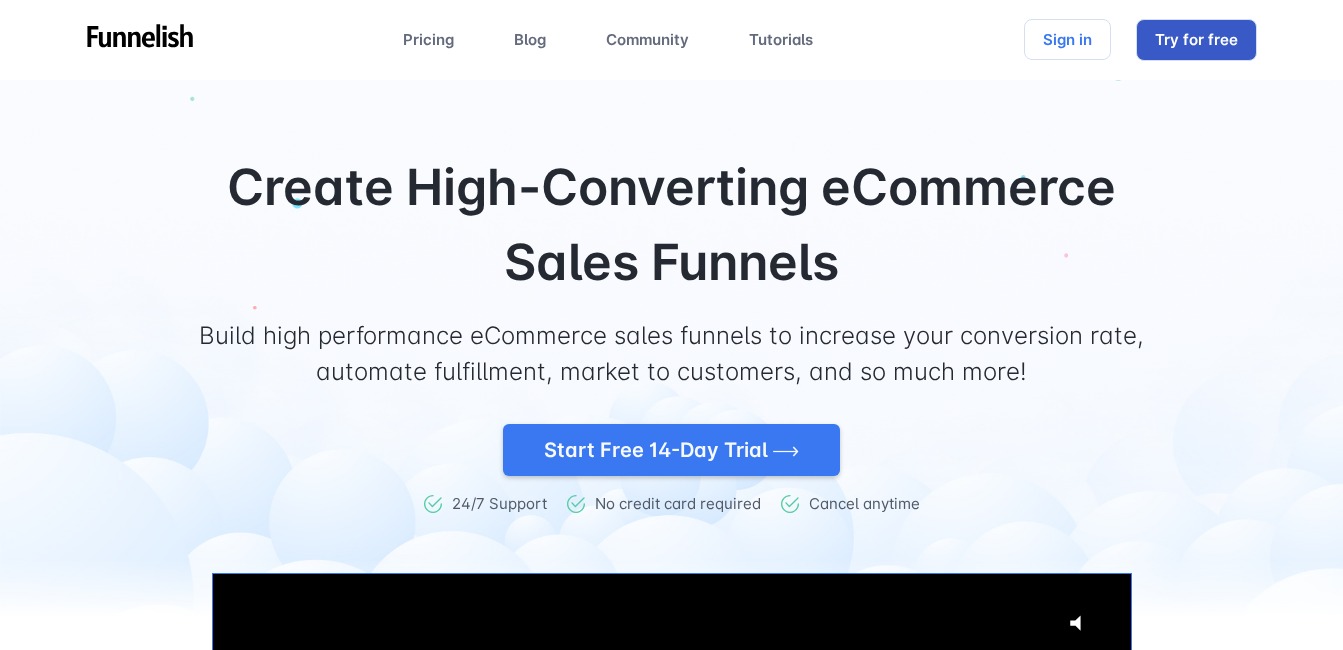 click on "Try for free" at bounding box center (1196, 40) 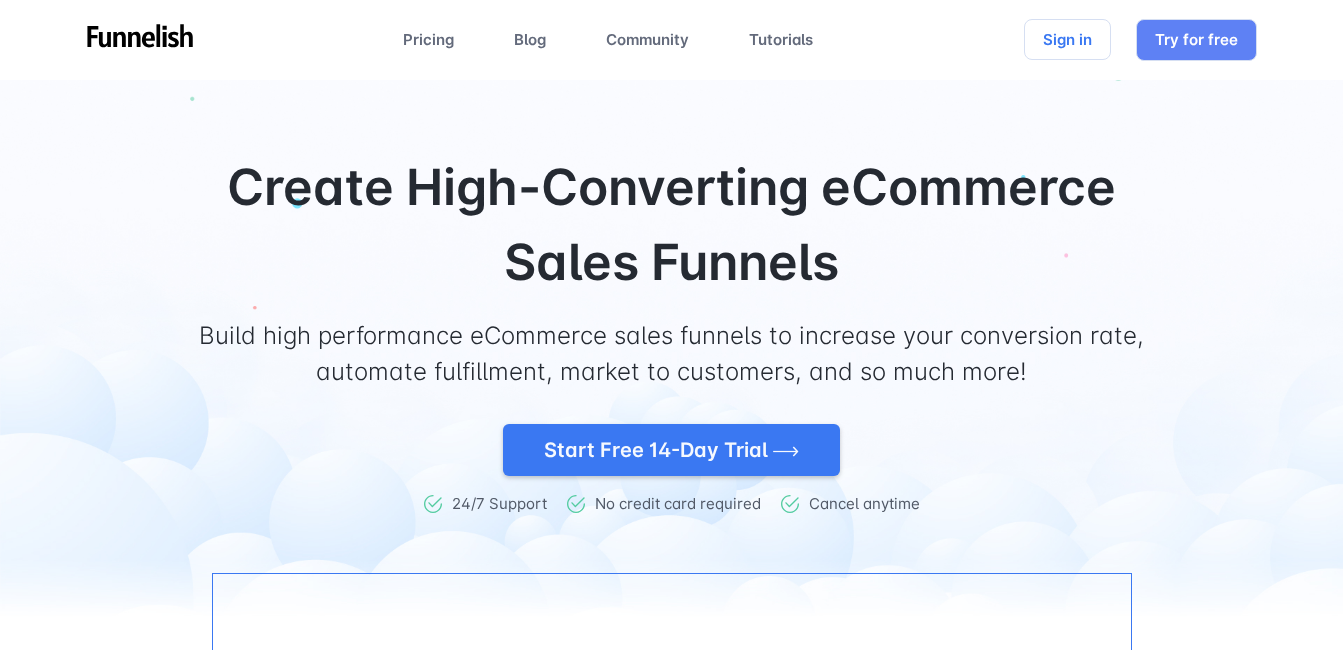 scroll, scrollTop: 0, scrollLeft: 0, axis: both 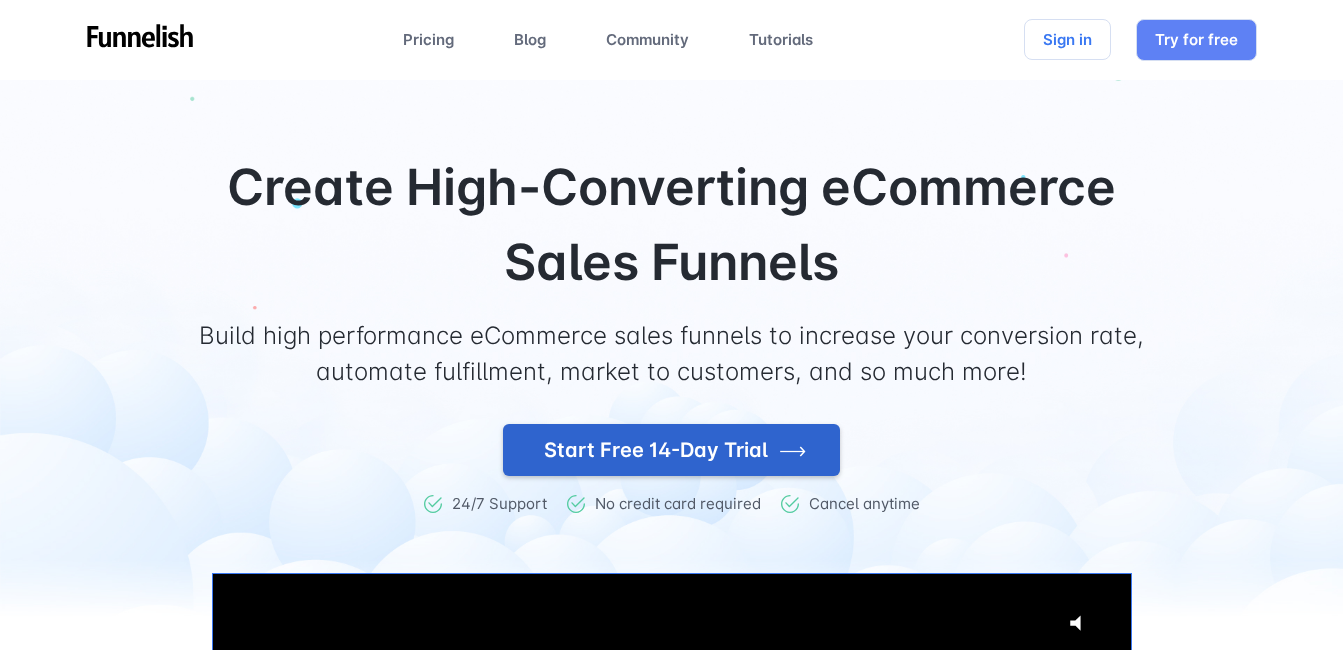 click on "Start Free 14-Day Trial" at bounding box center (671, 450) 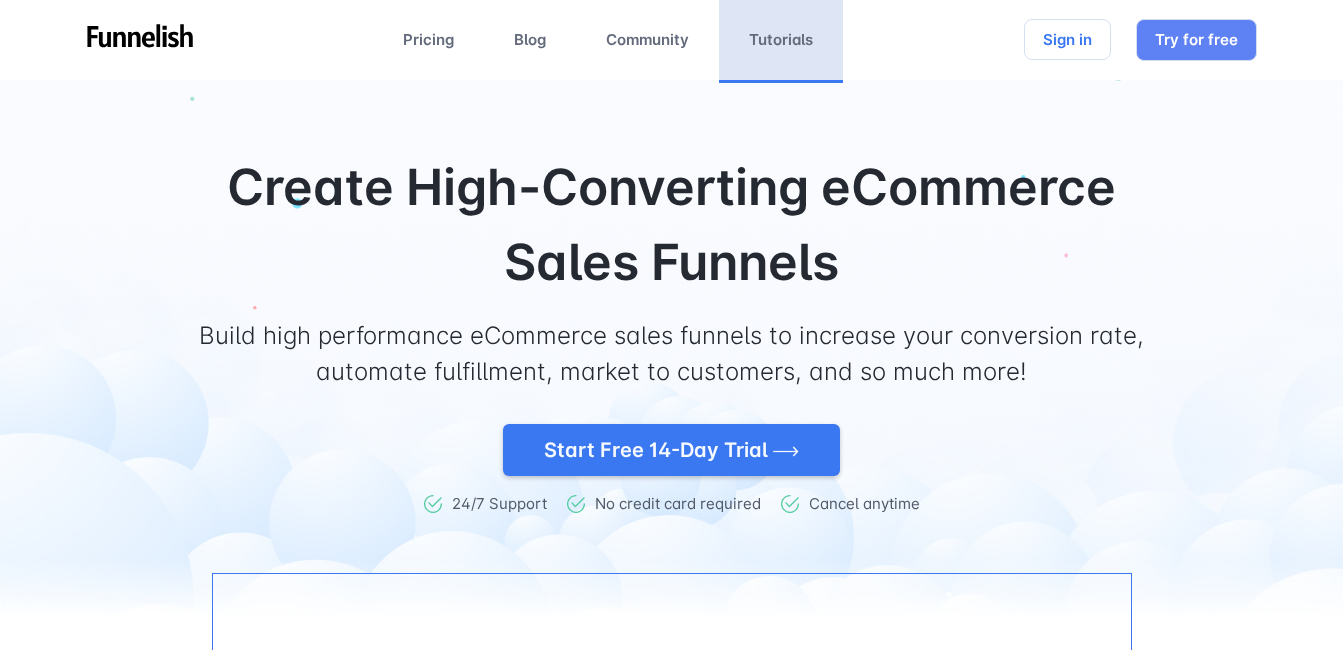 scroll, scrollTop: 0, scrollLeft: 0, axis: both 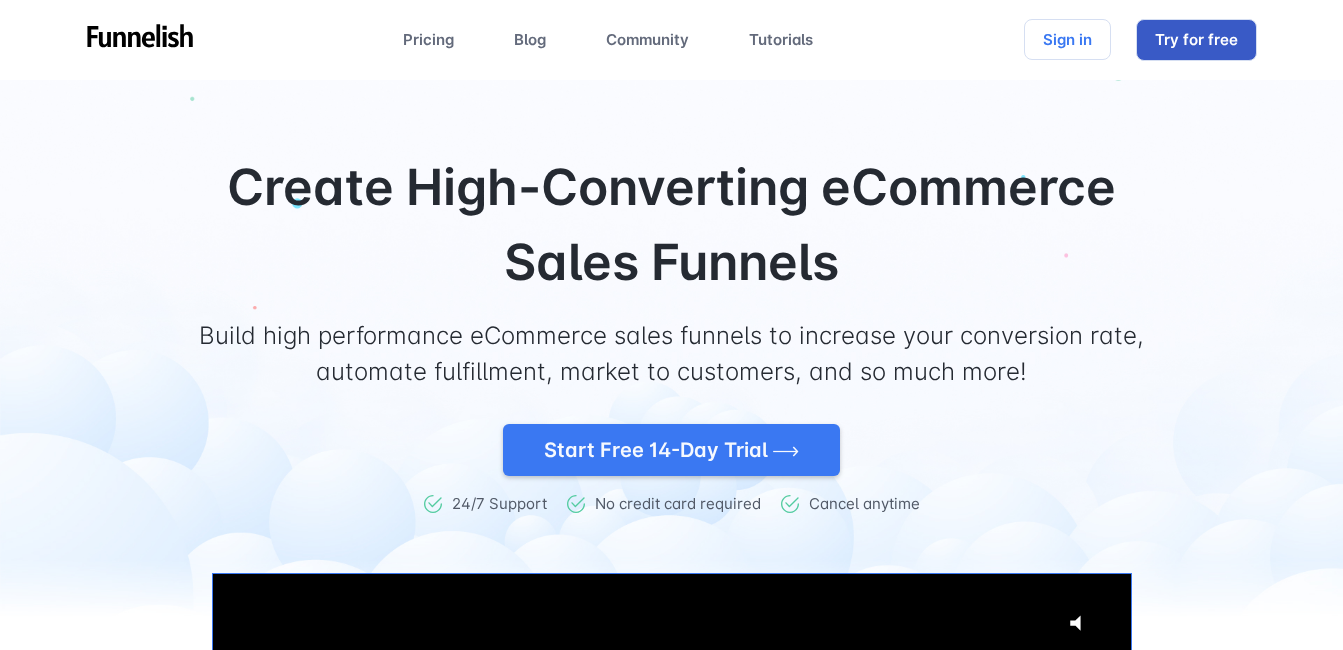 click on "Try for free" at bounding box center (1196, 40) 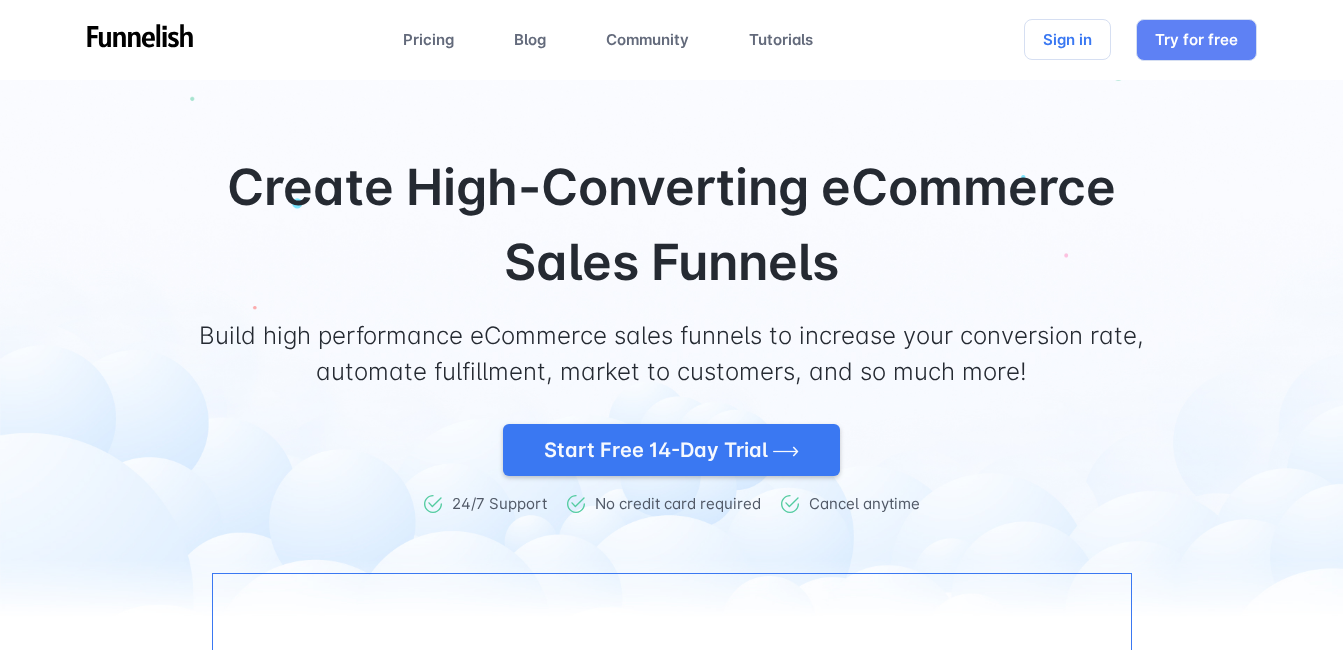 scroll, scrollTop: 0, scrollLeft: 0, axis: both 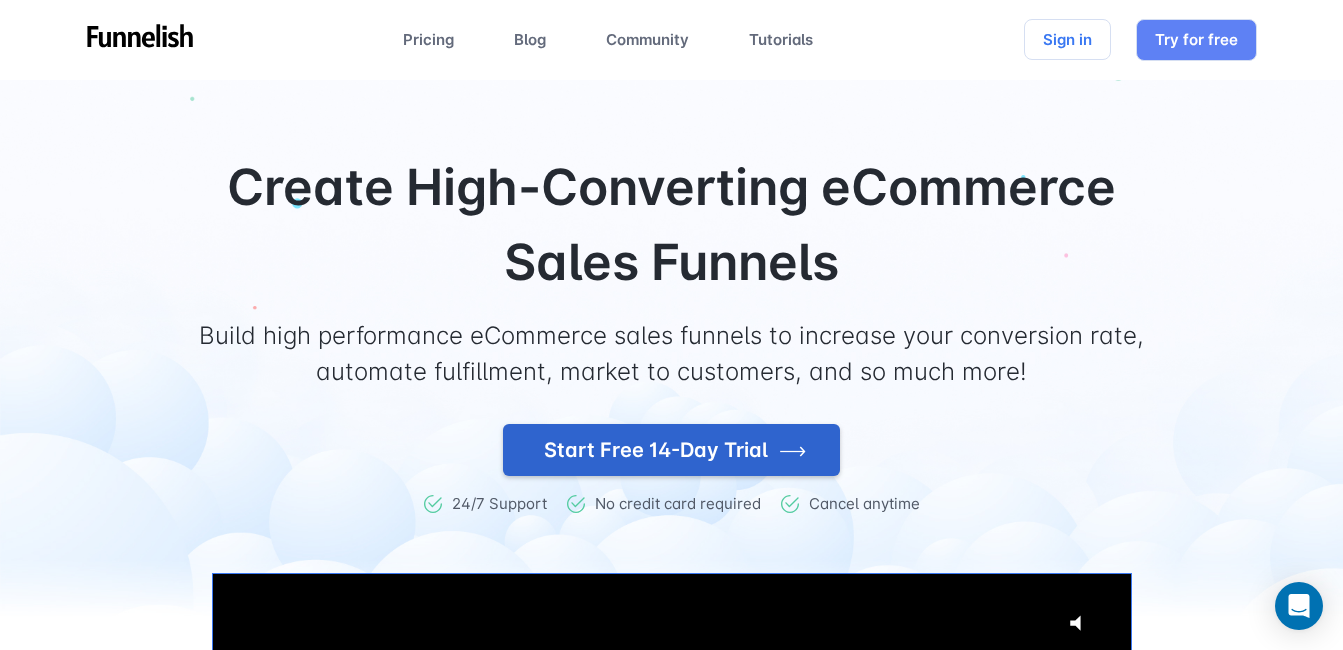 click on "Start Free 14-Day Trial" at bounding box center [671, 450] 